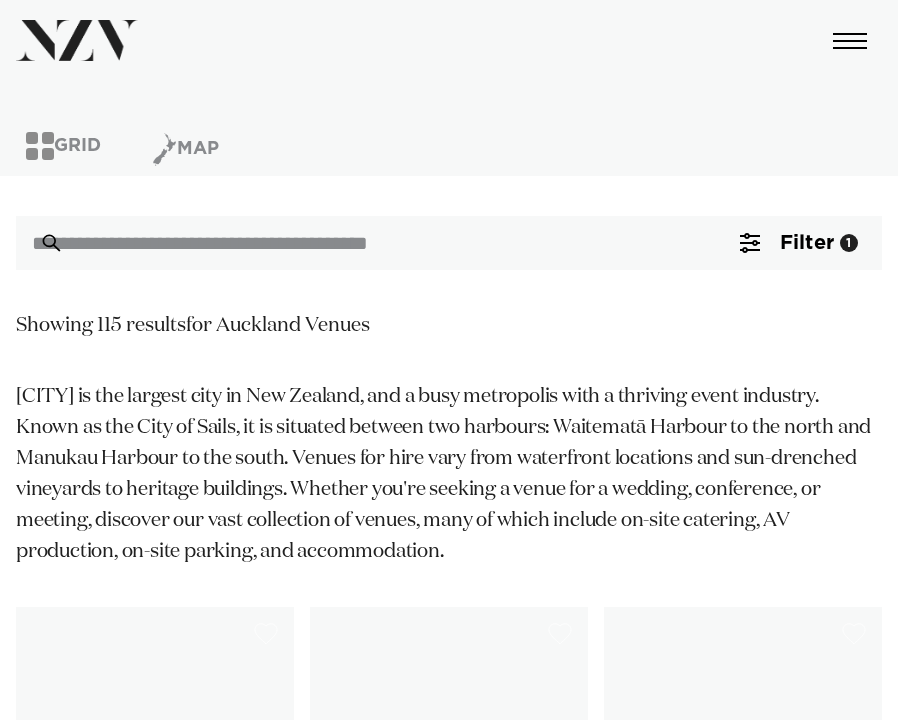 scroll, scrollTop: 0, scrollLeft: 0, axis: both 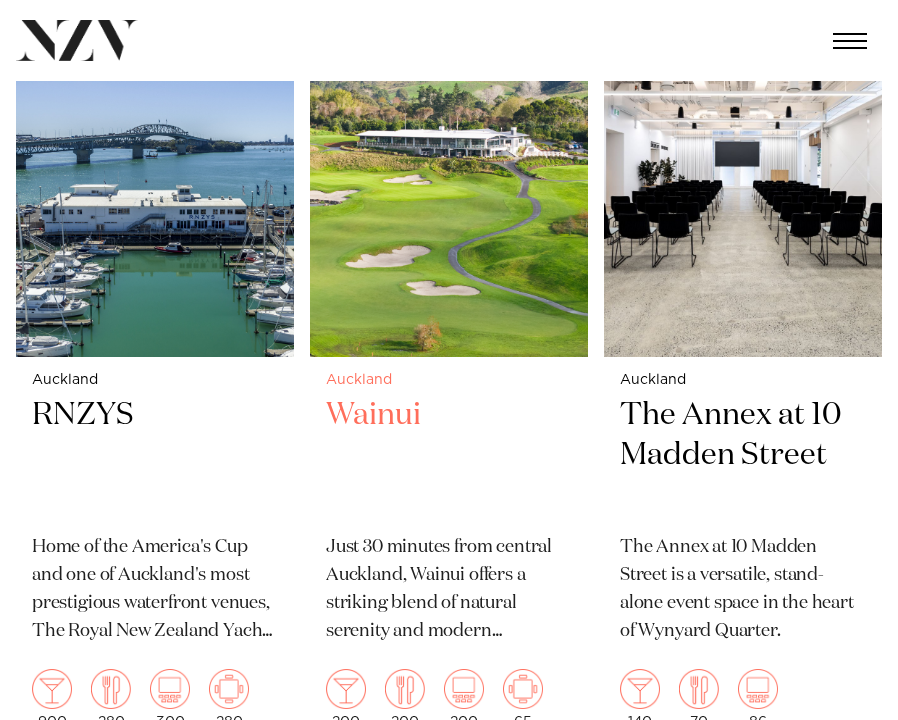 click on "Wainui" at bounding box center (449, 457) 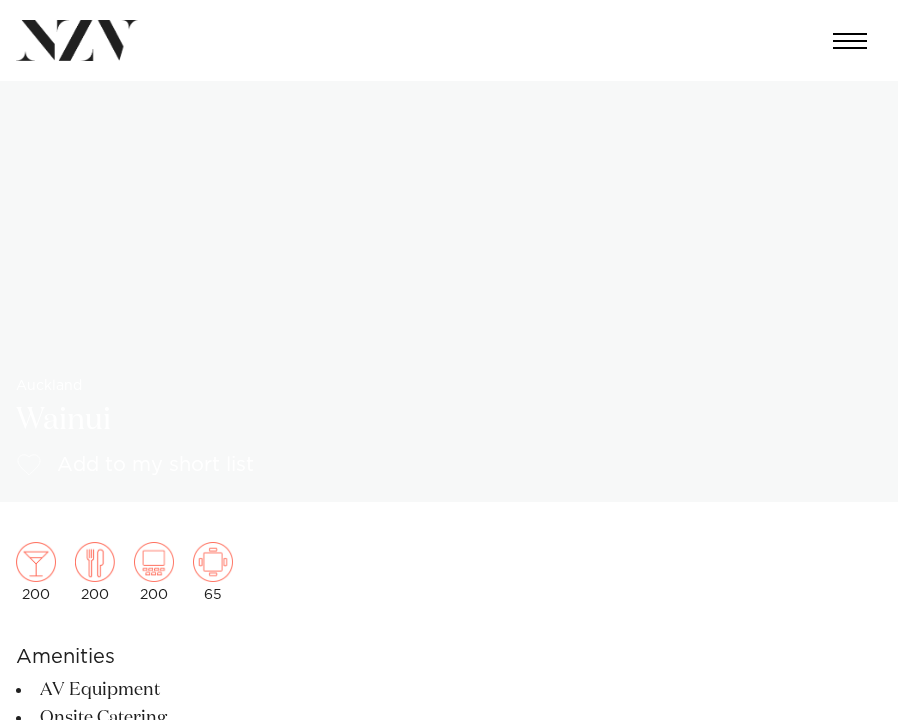 scroll, scrollTop: 0, scrollLeft: 0, axis: both 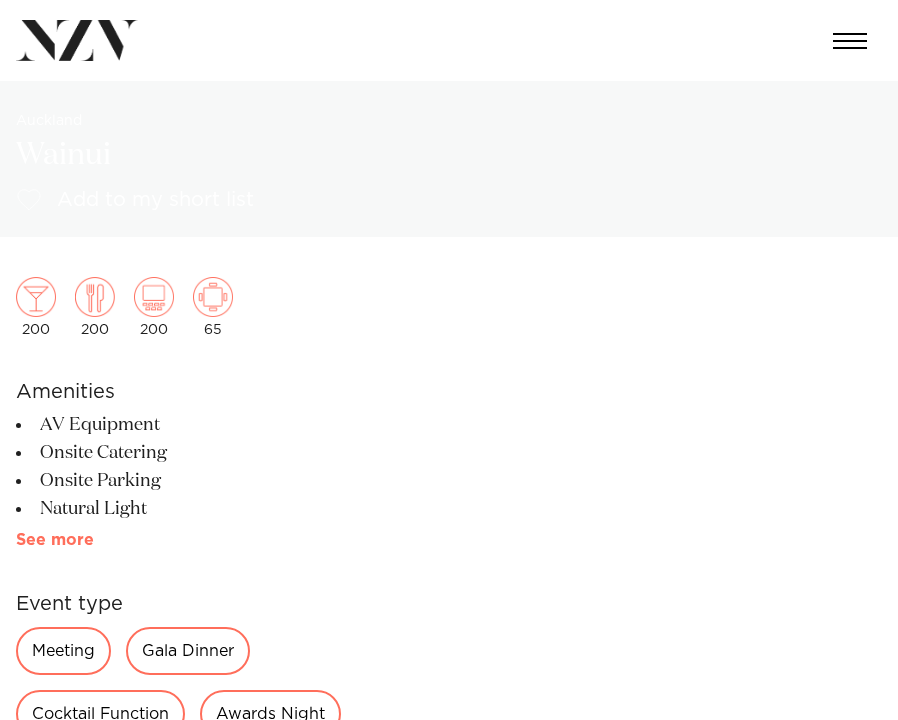 click on "See more" at bounding box center (94, 540) 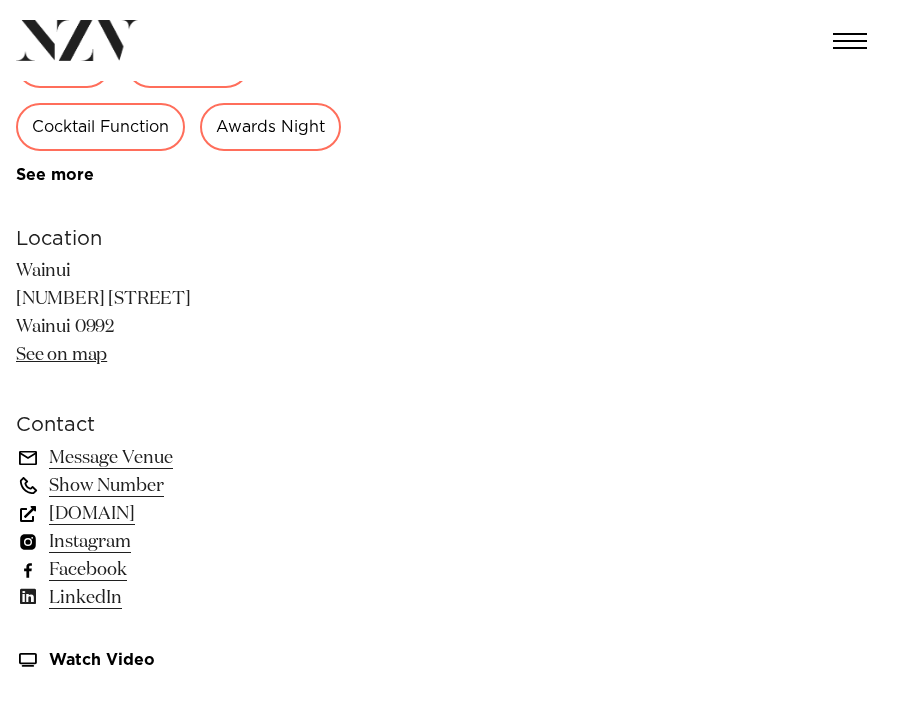 scroll, scrollTop: 1247, scrollLeft: 0, axis: vertical 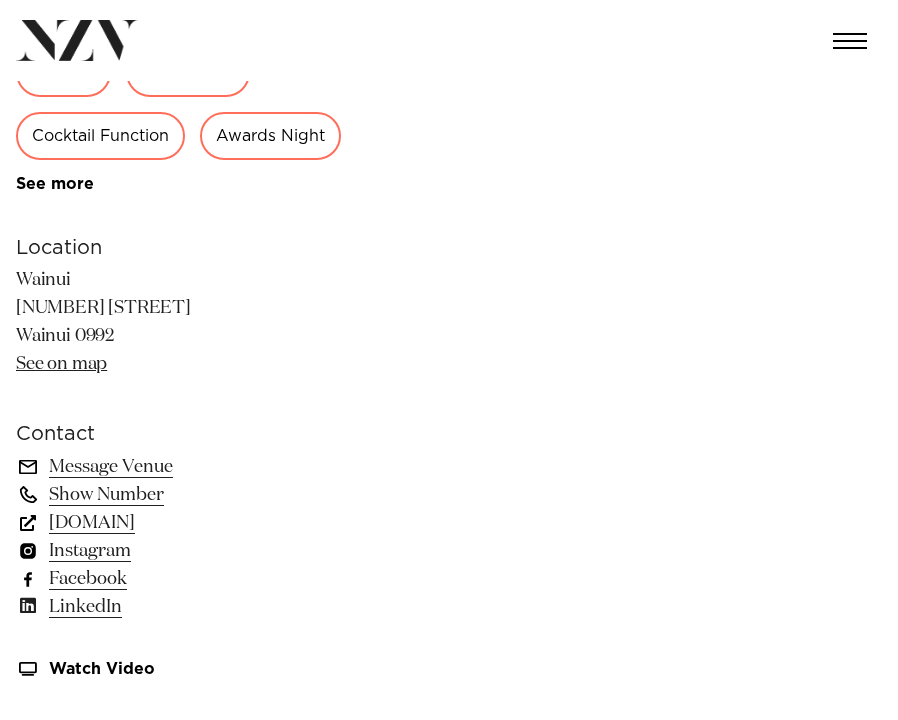 click on "See on map" at bounding box center [61, 364] 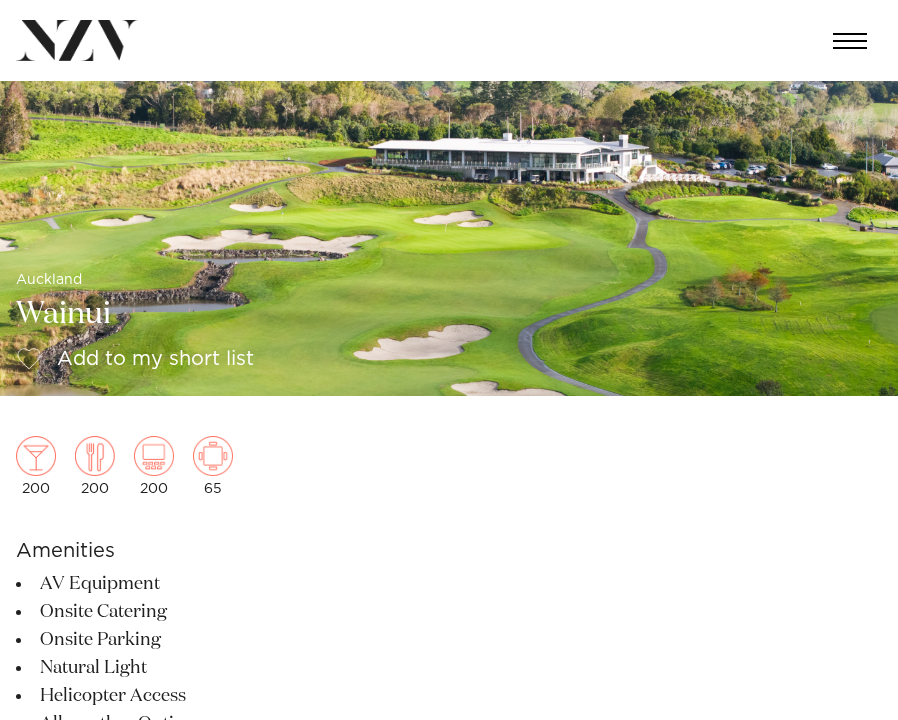scroll, scrollTop: 0, scrollLeft: 0, axis: both 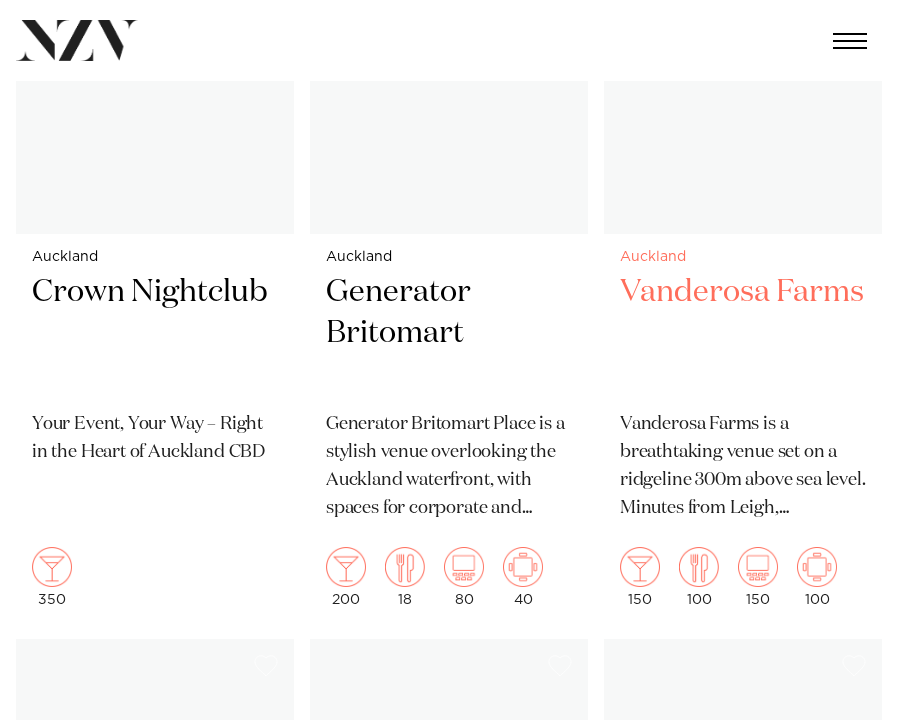 click on "Vanderosa Farms" at bounding box center (743, 334) 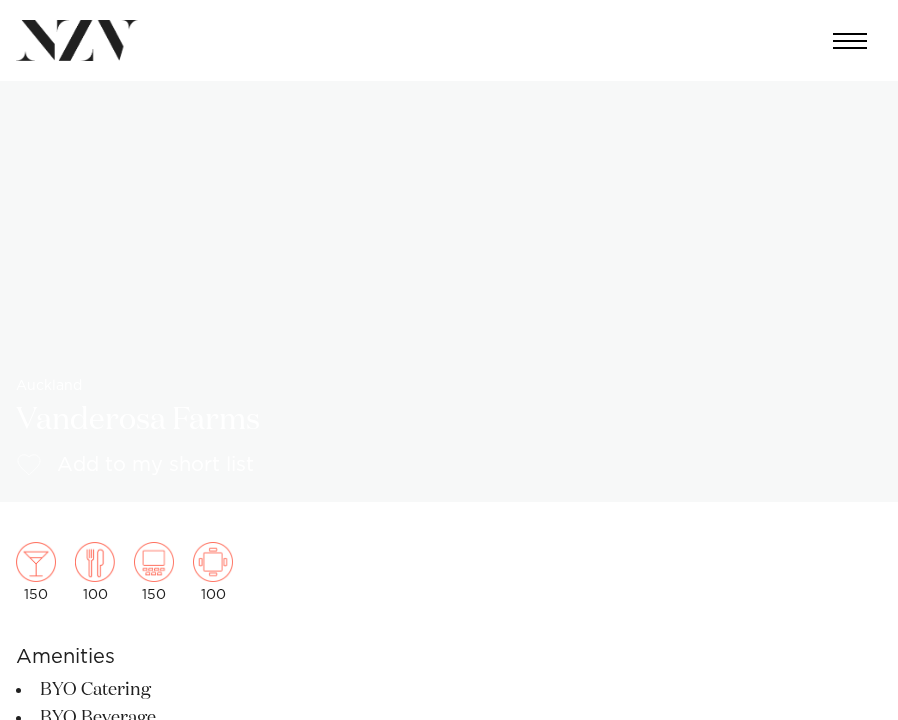 scroll, scrollTop: 0, scrollLeft: 0, axis: both 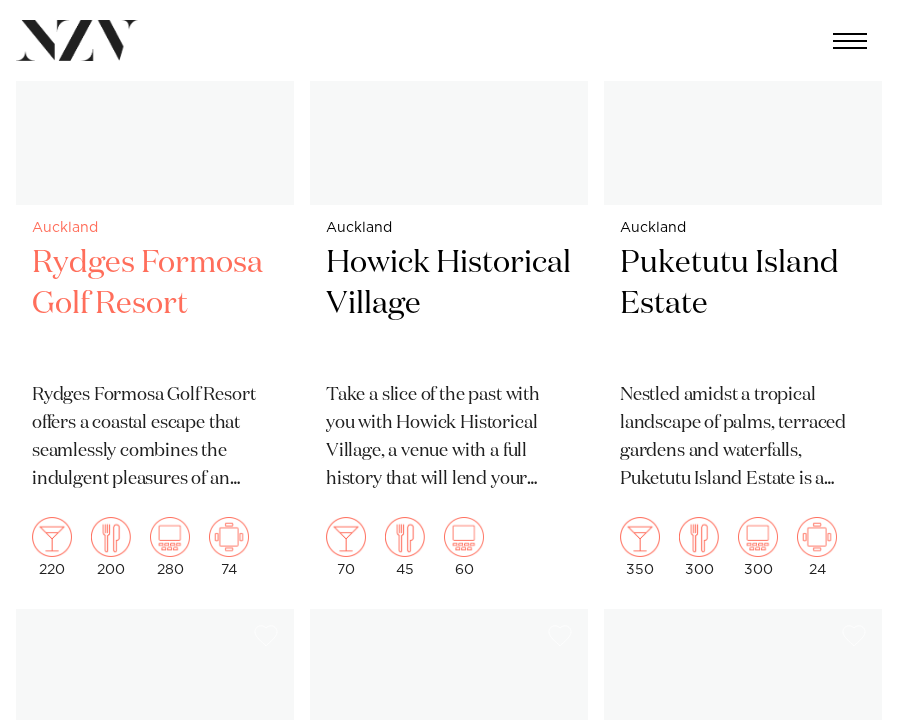 click on "Rydges Formosa Golf Resort" at bounding box center (155, 305) 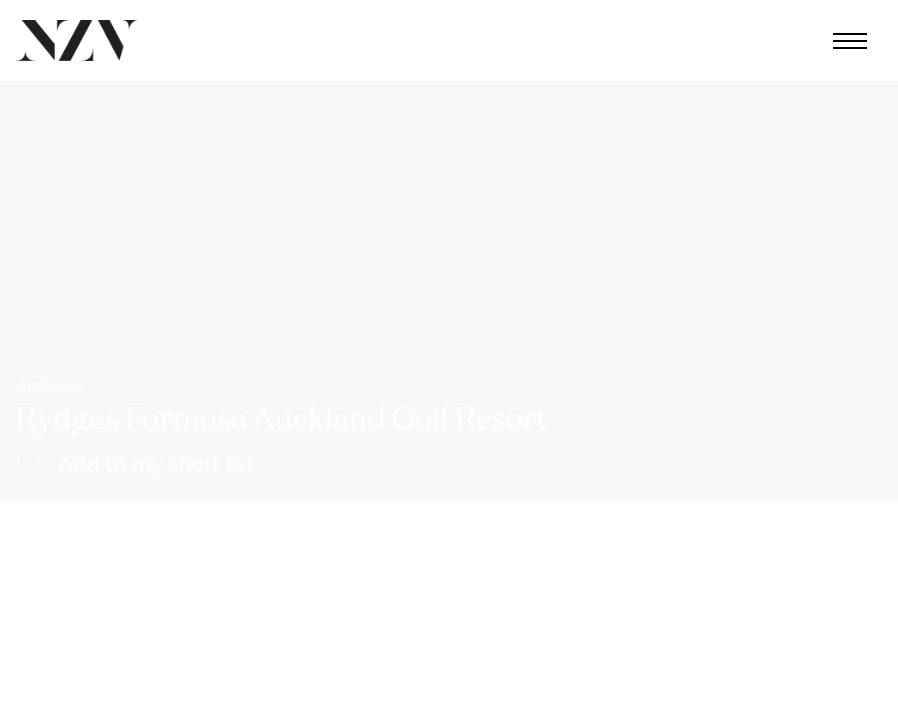 scroll, scrollTop: 0, scrollLeft: 0, axis: both 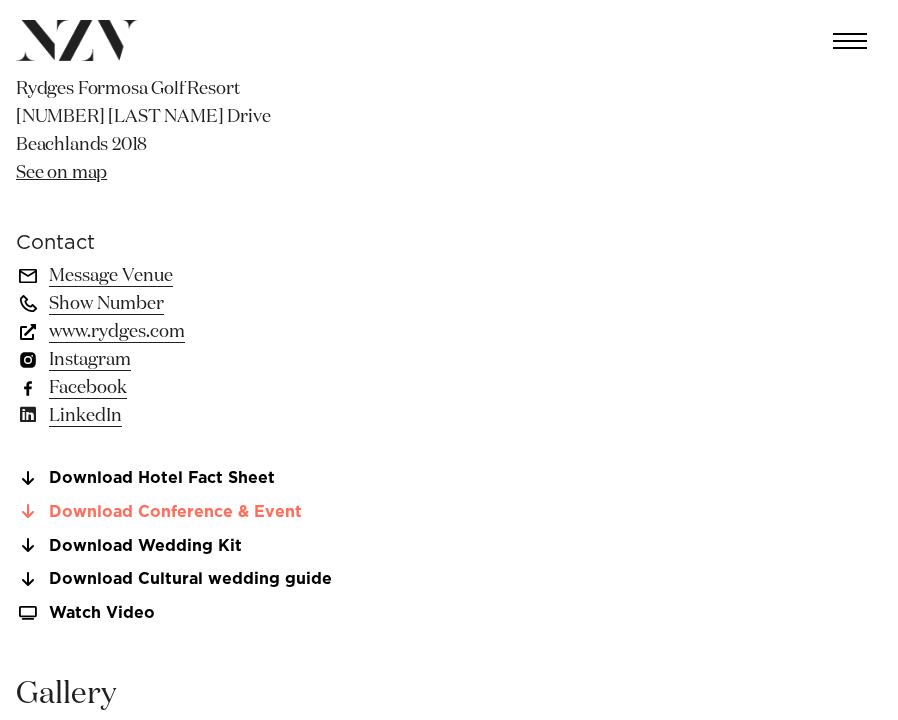 click on "Download Conference & Event" at bounding box center (179, 512) 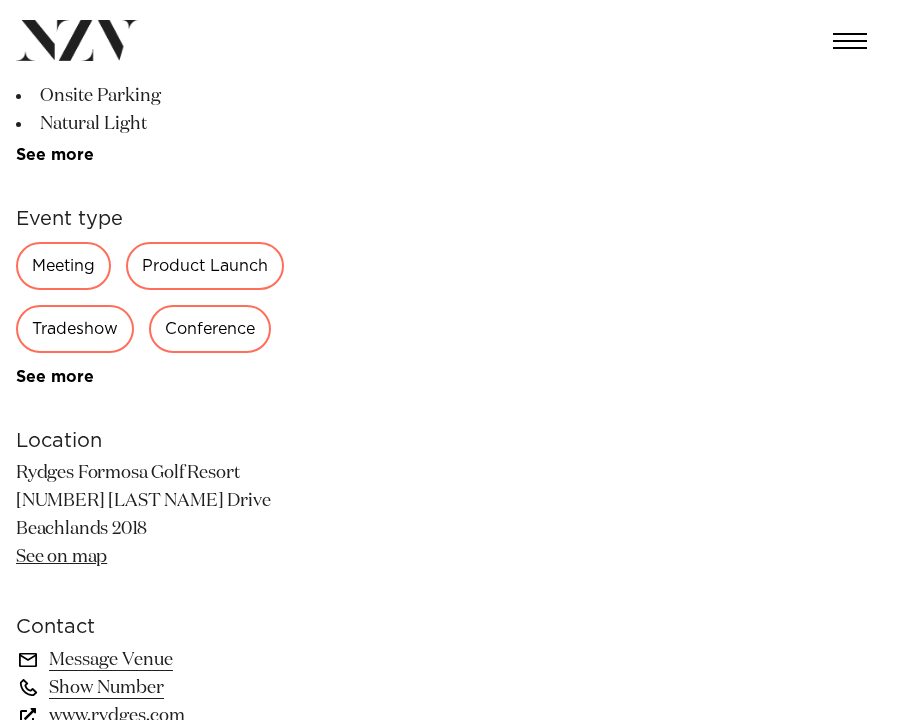 scroll, scrollTop: 682, scrollLeft: 0, axis: vertical 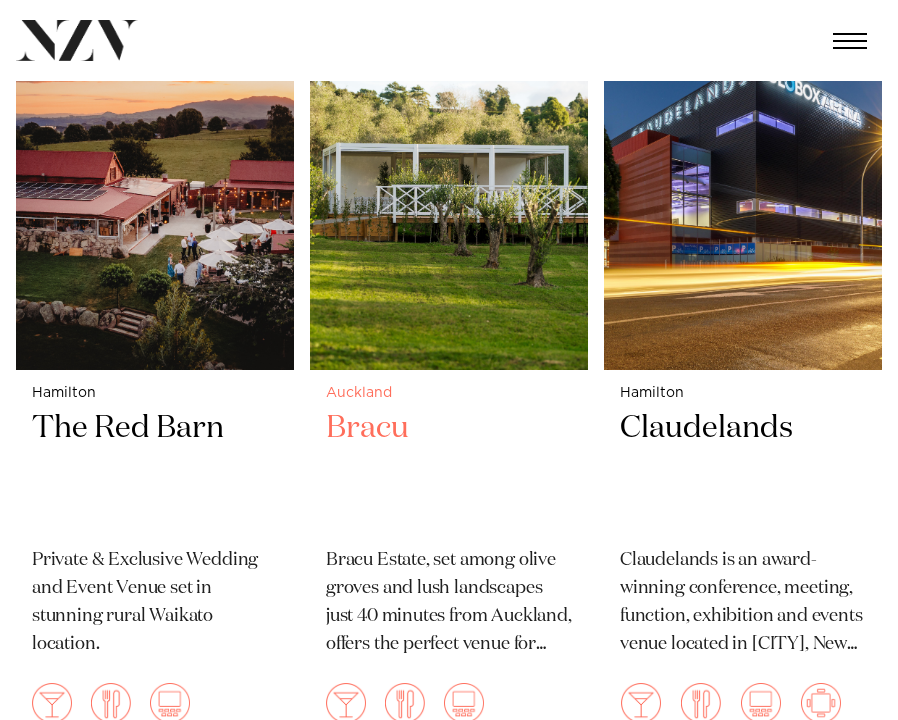 click on "Bracu" at bounding box center (449, 470) 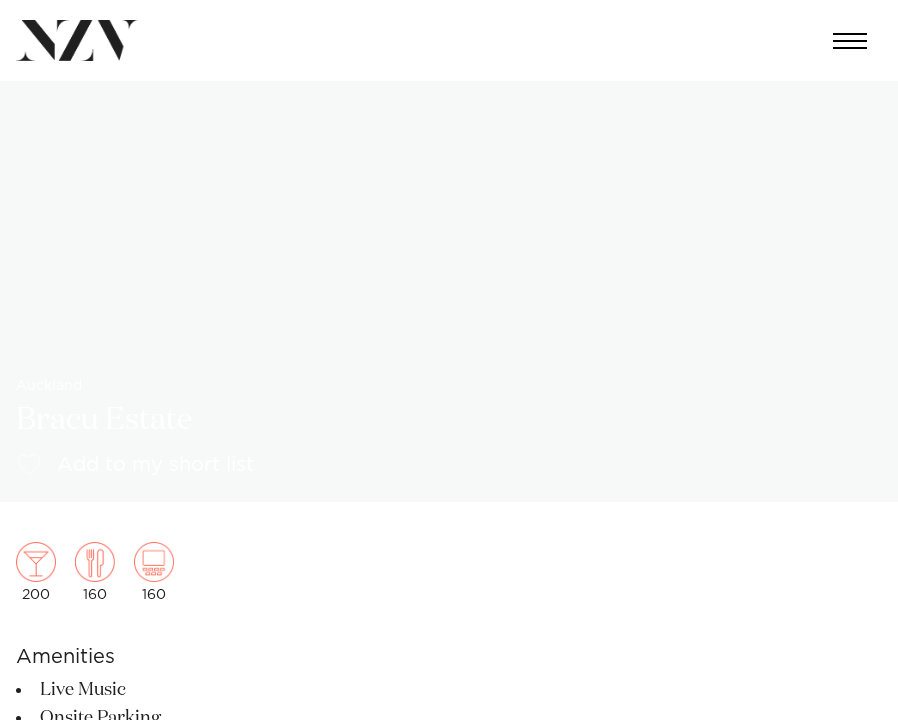scroll, scrollTop: 0, scrollLeft: 0, axis: both 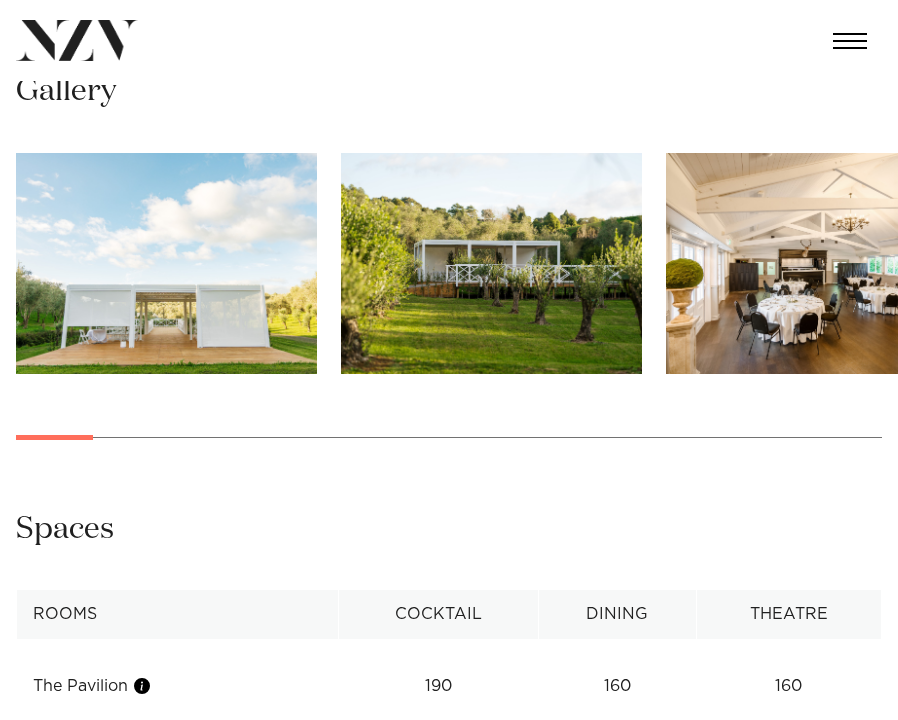 click at bounding box center [816, 263] 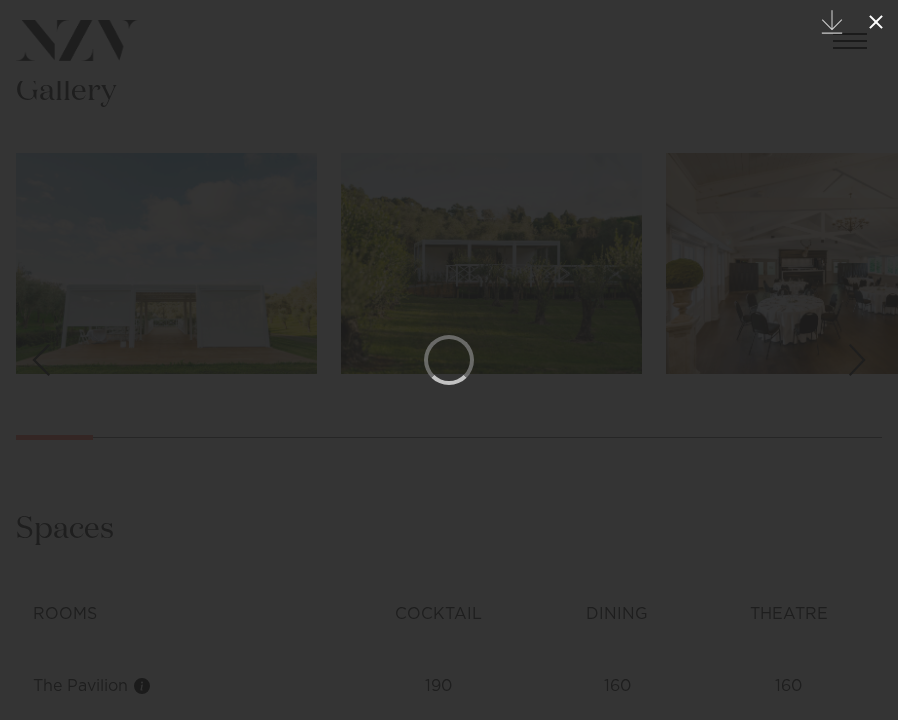 click 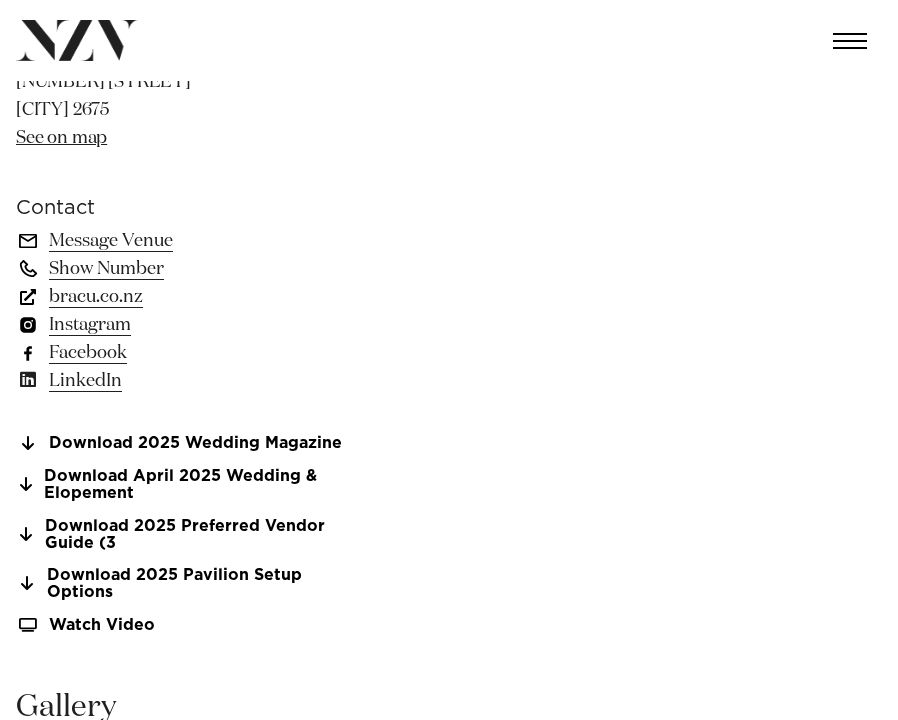 scroll, scrollTop: 1121, scrollLeft: 0, axis: vertical 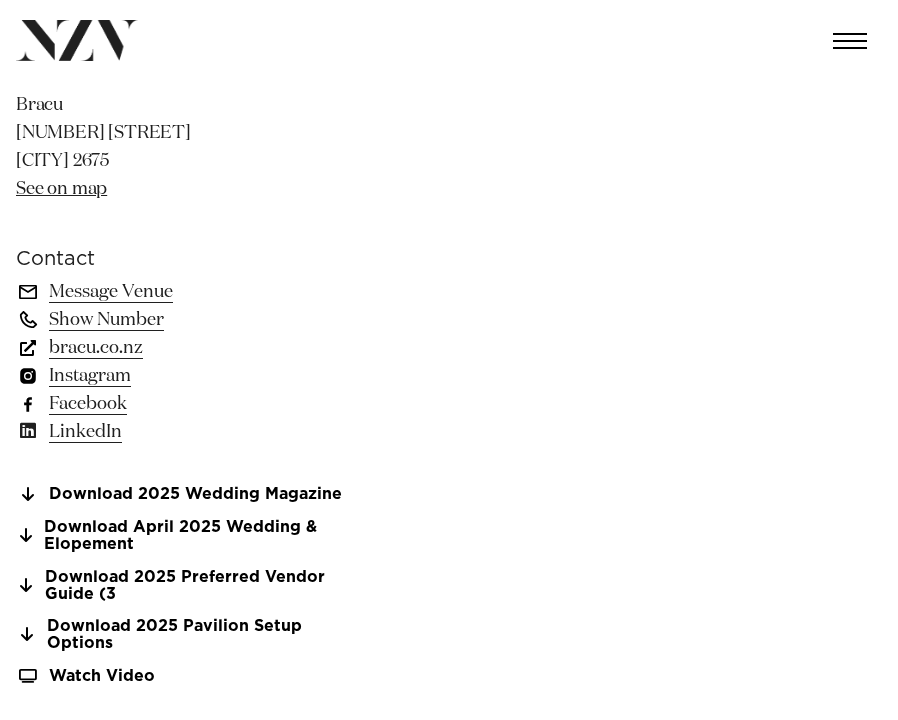 click on "bracu.co.nz" at bounding box center (179, 348) 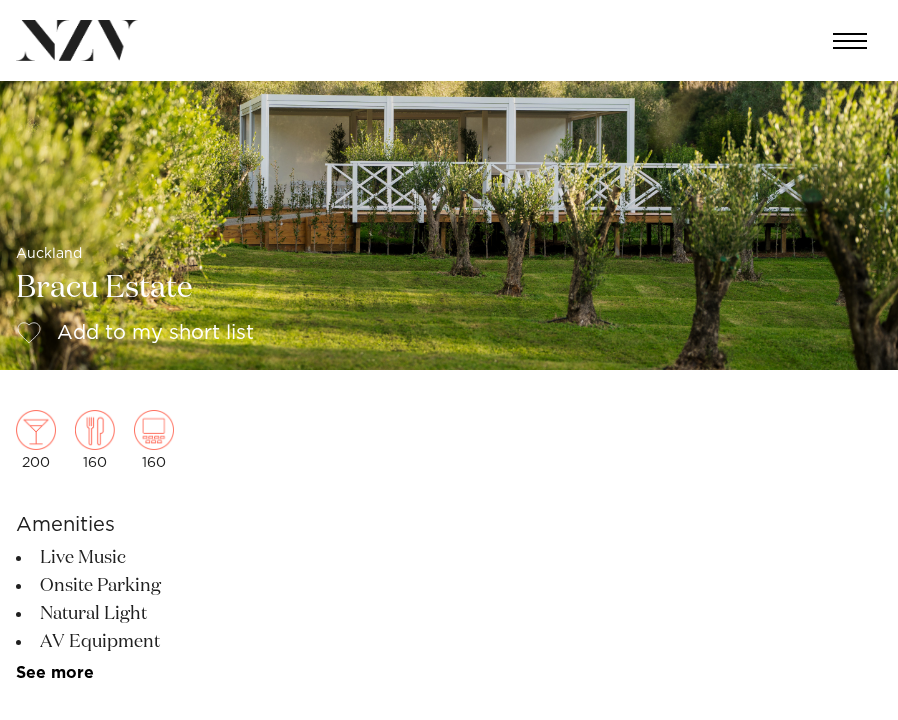 scroll, scrollTop: 0, scrollLeft: 0, axis: both 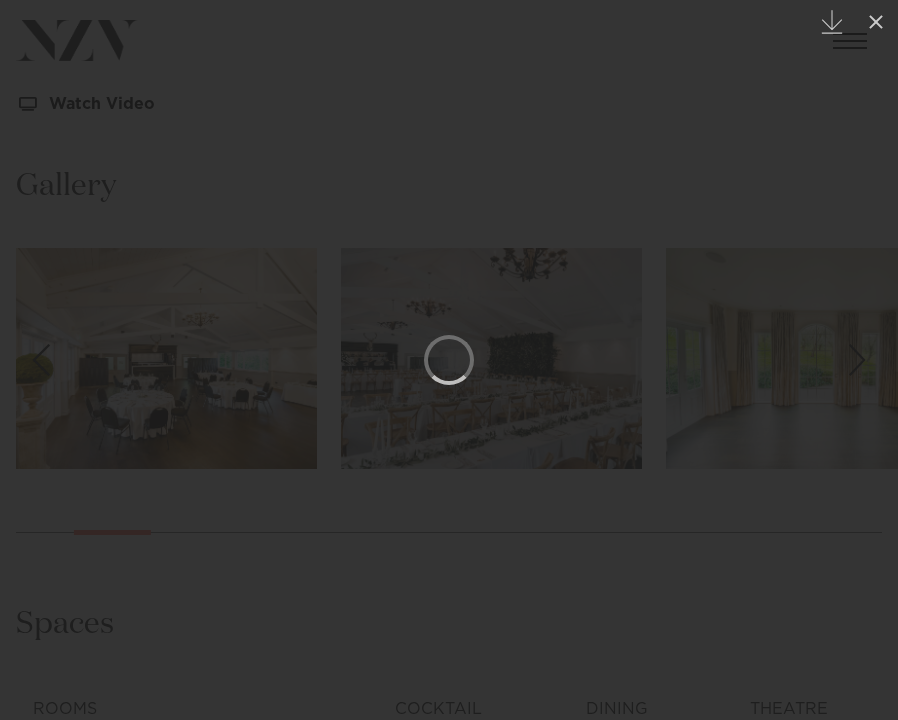 click at bounding box center (449, 360) 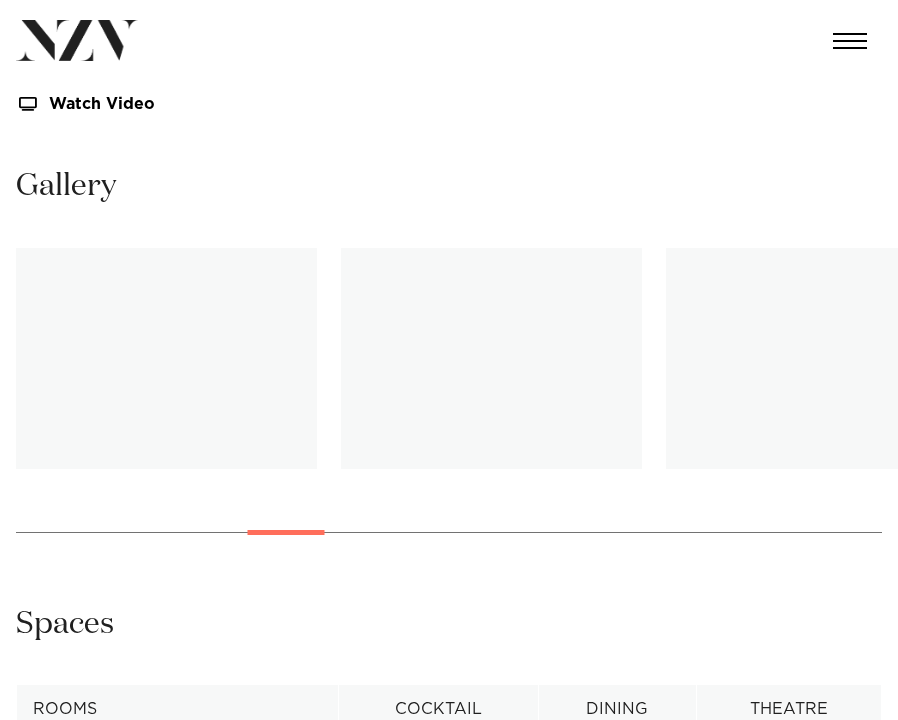 scroll, scrollTop: 0, scrollLeft: 0, axis: both 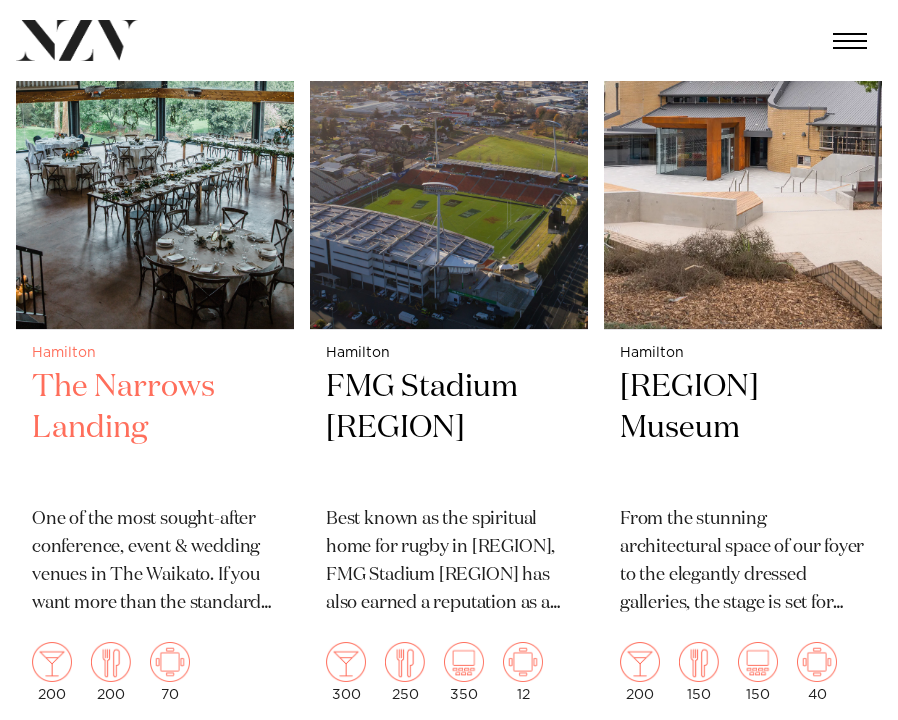 click on "The Narrows Landing" at bounding box center [155, 429] 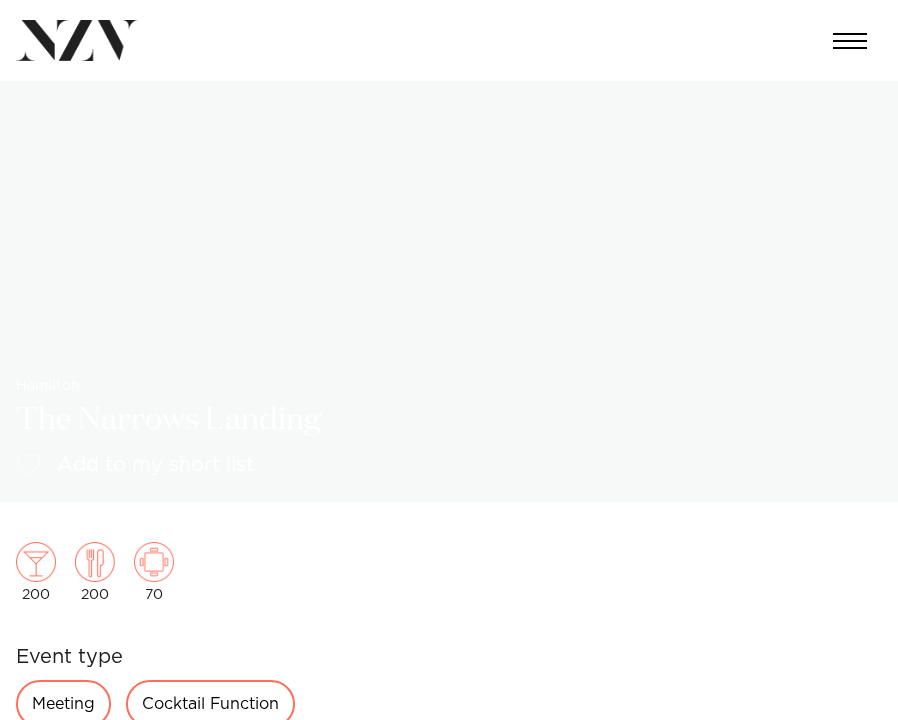 scroll, scrollTop: 0, scrollLeft: 0, axis: both 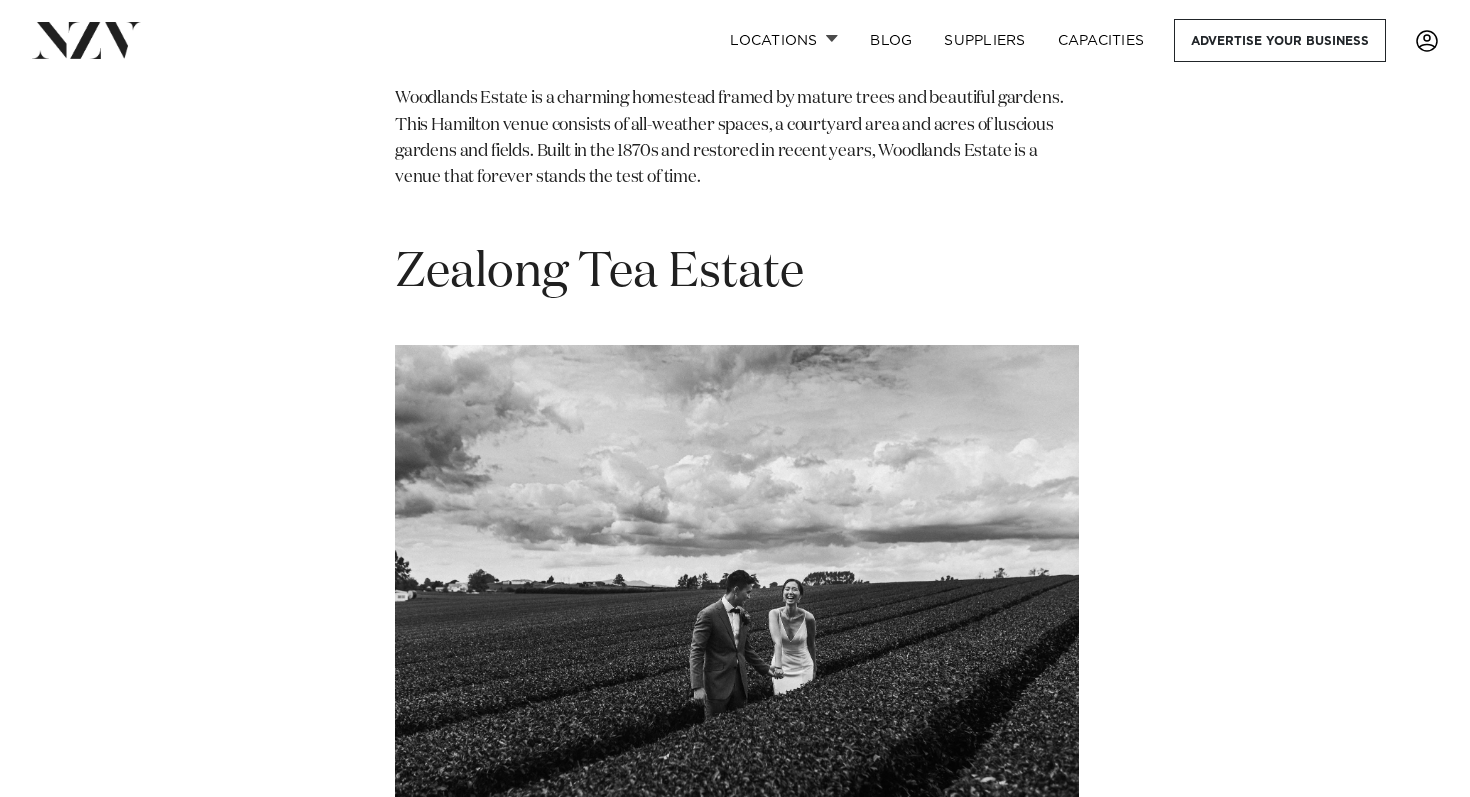 click at bounding box center (737, 573) 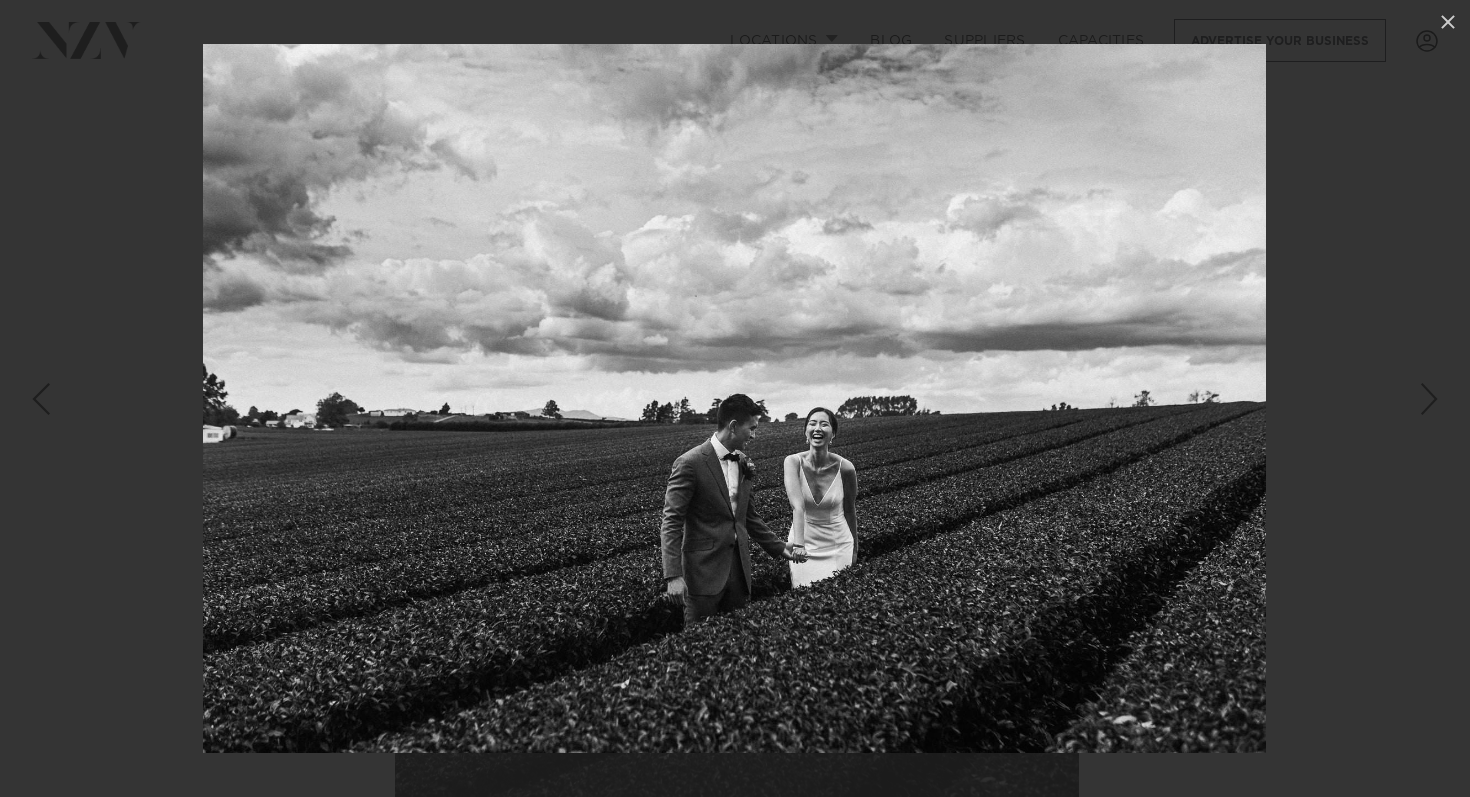 click at bounding box center (735, 398) 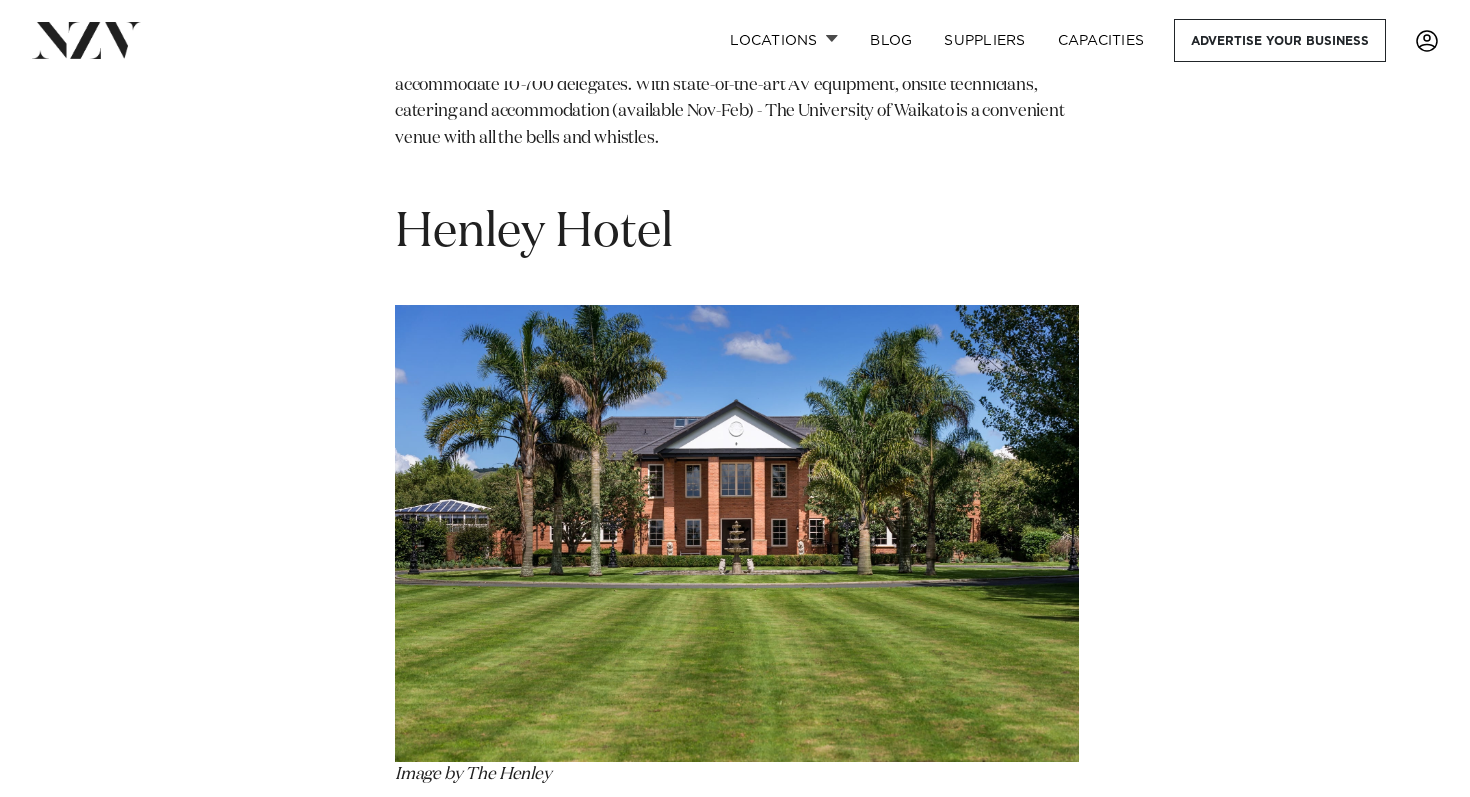 scroll, scrollTop: 13106, scrollLeft: 0, axis: vertical 